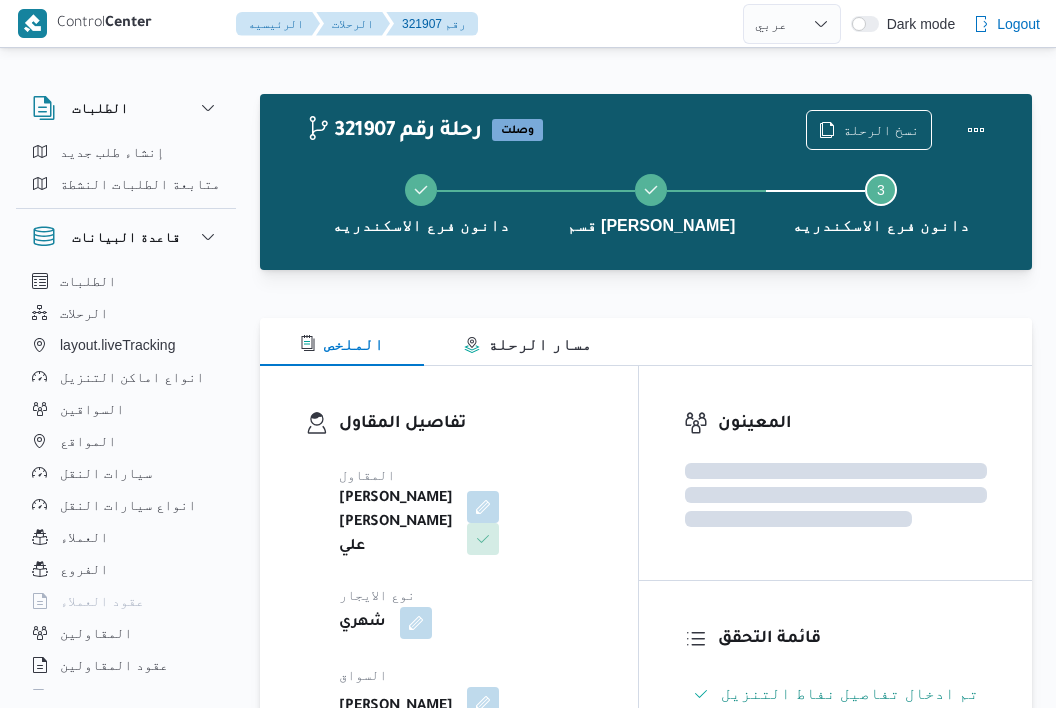 select on "ar" 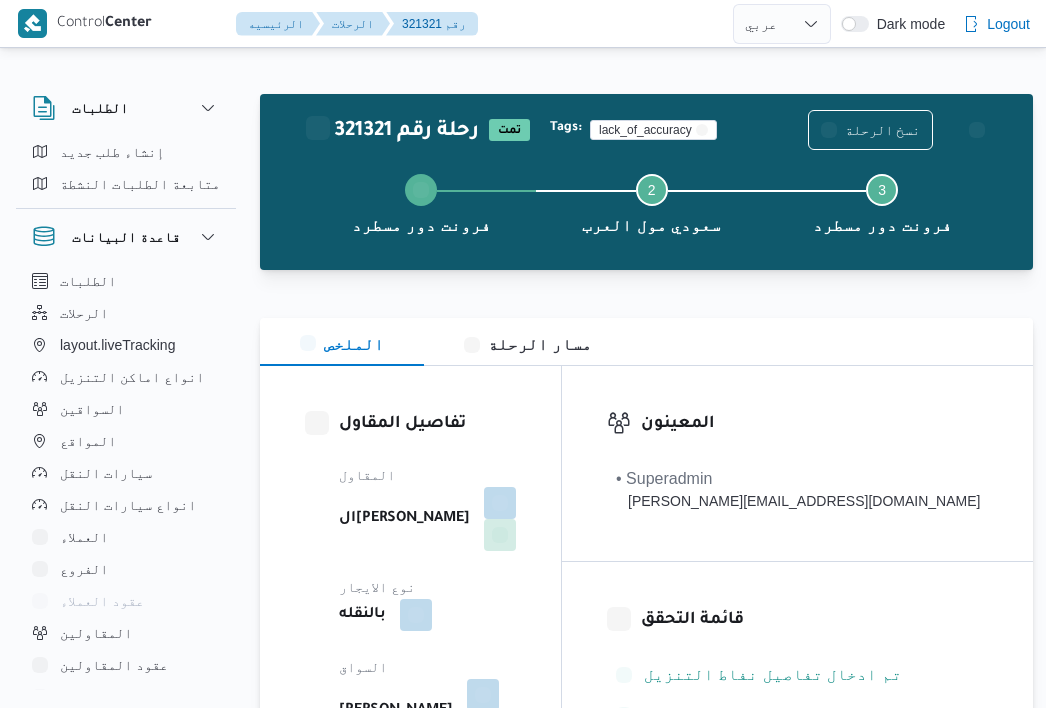 select on "ar" 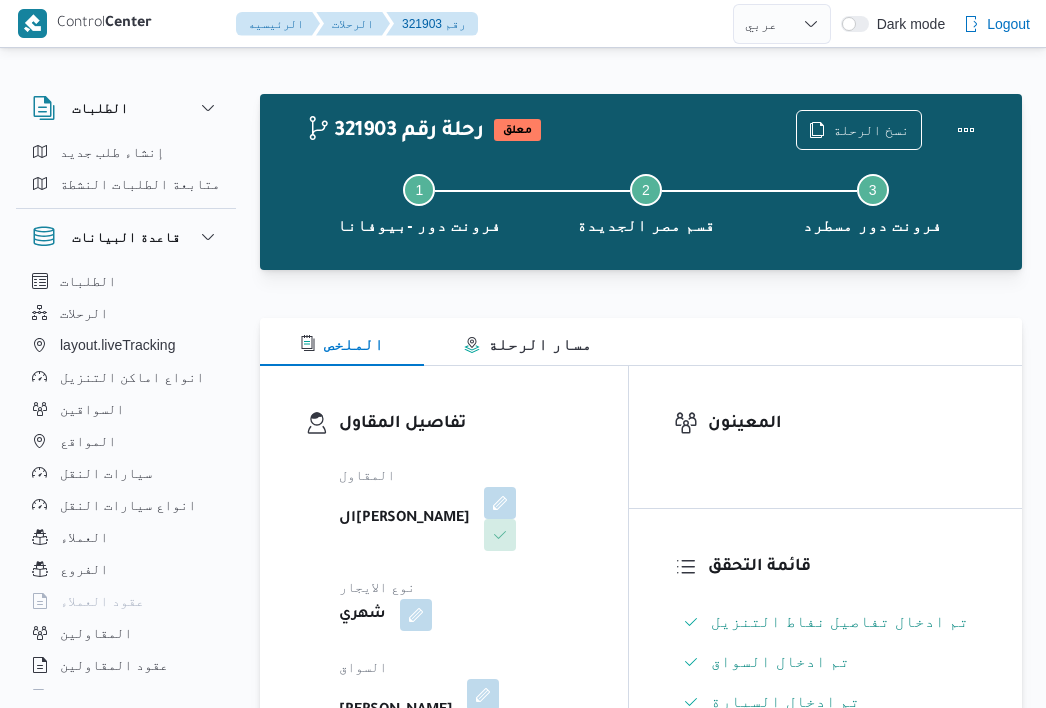 select on "ar" 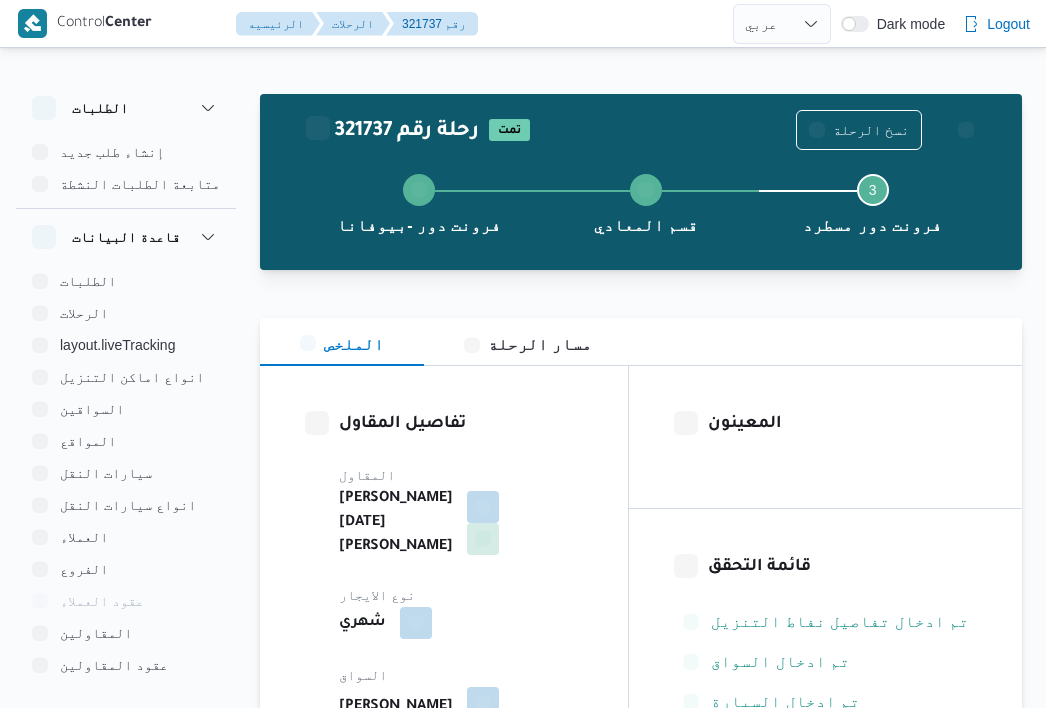select on "ar" 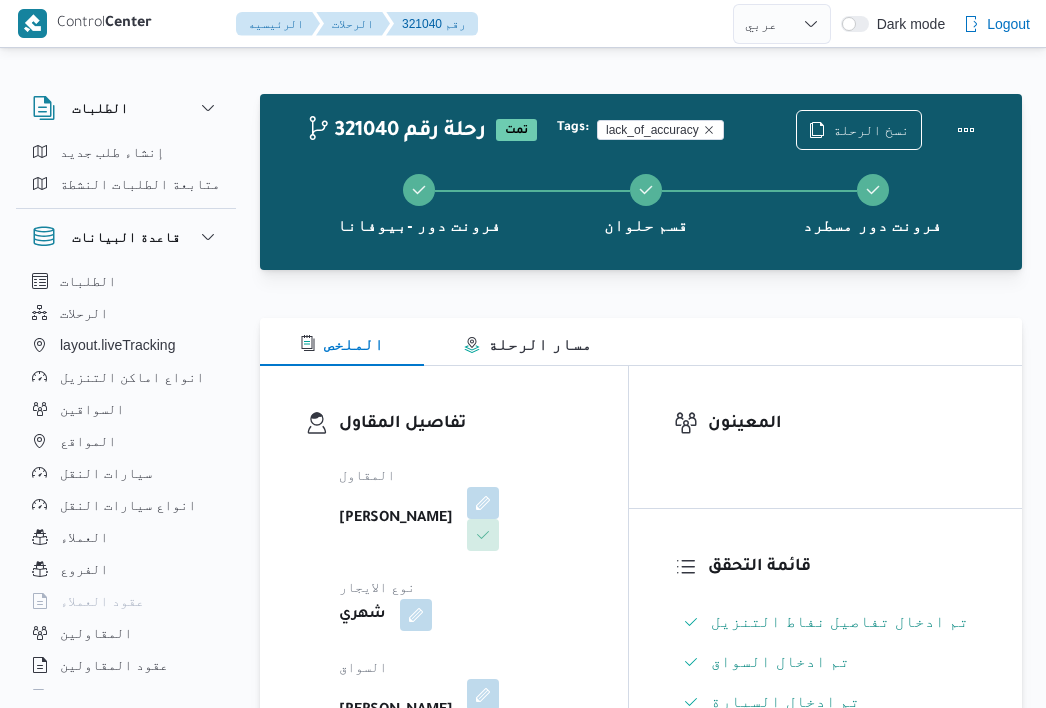 select on "ar" 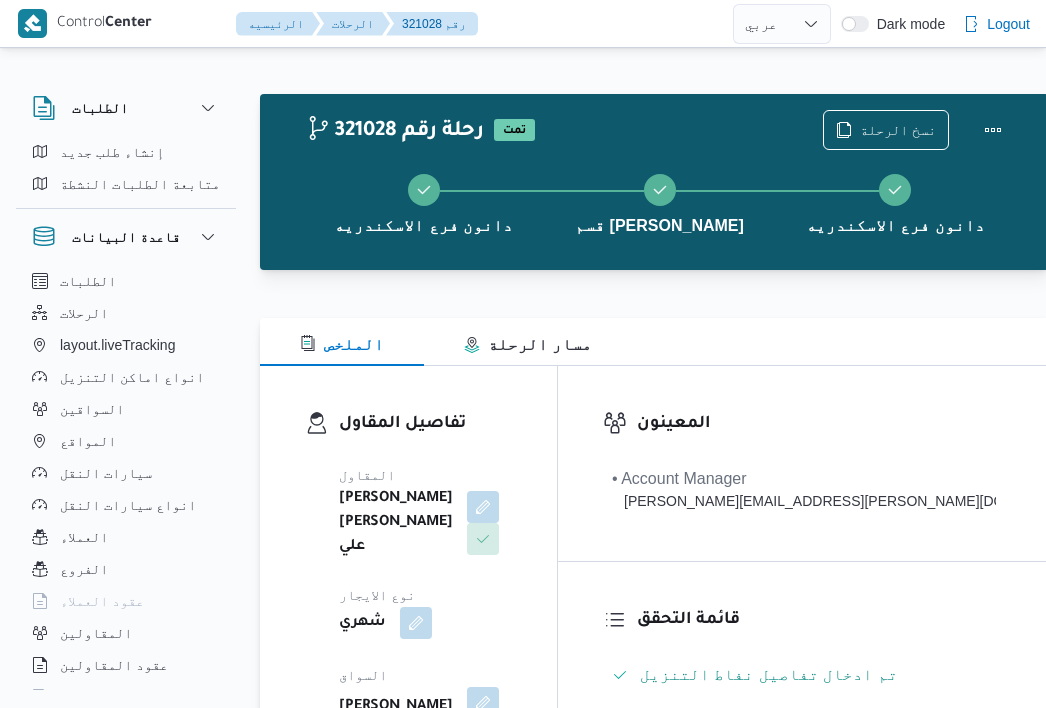 select on "ar" 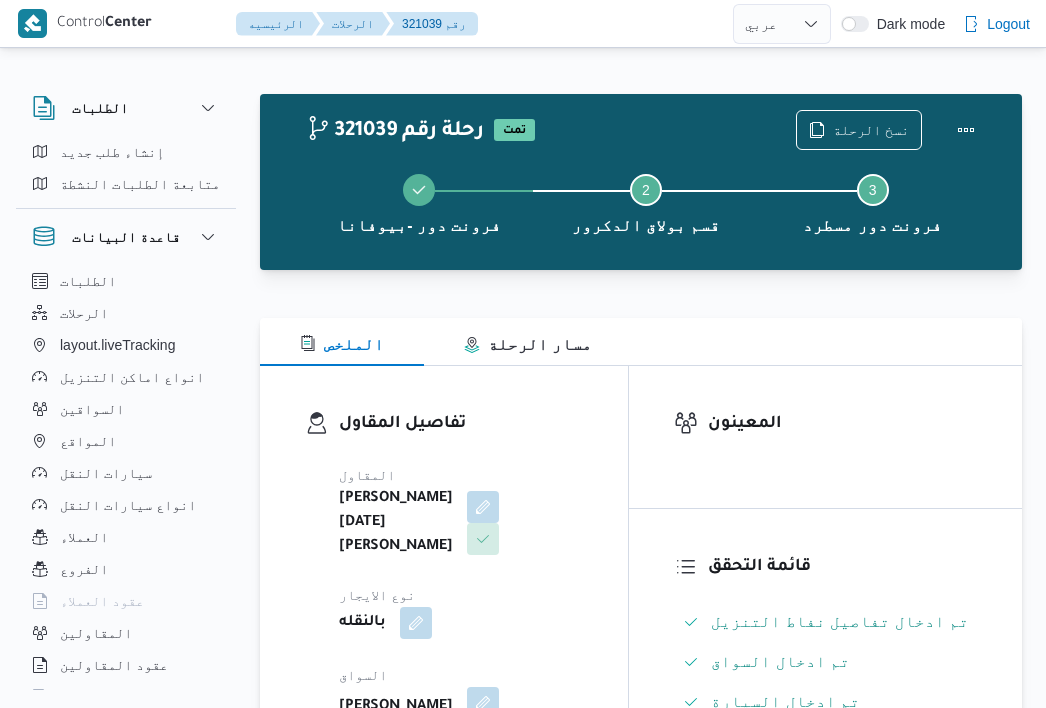 select on "ar" 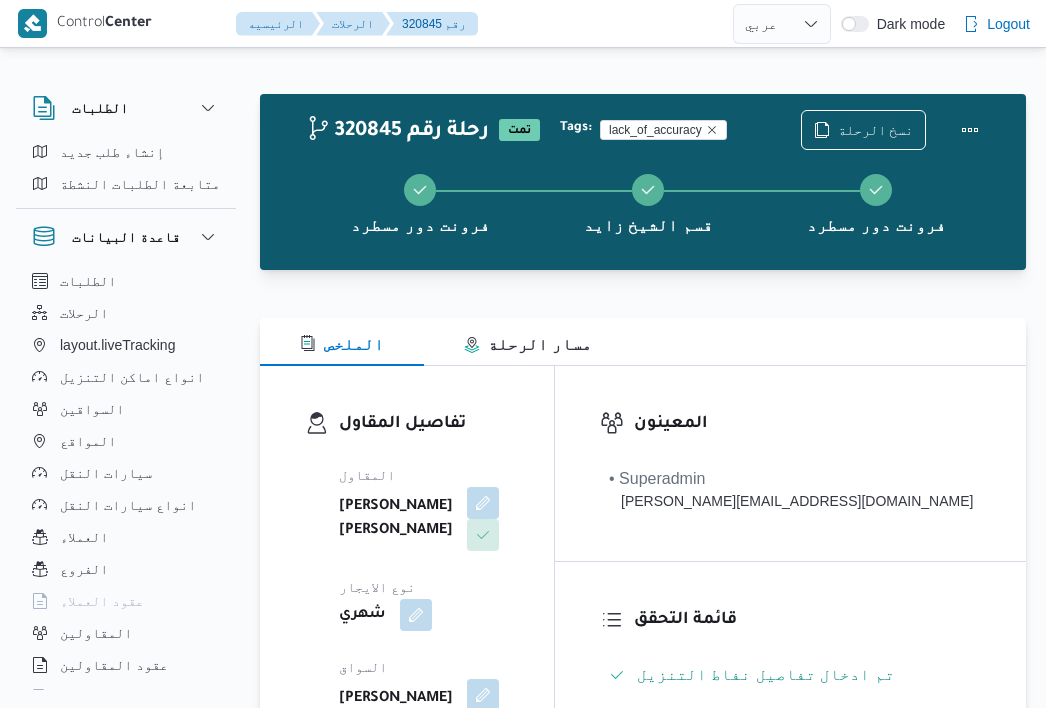 select on "ar" 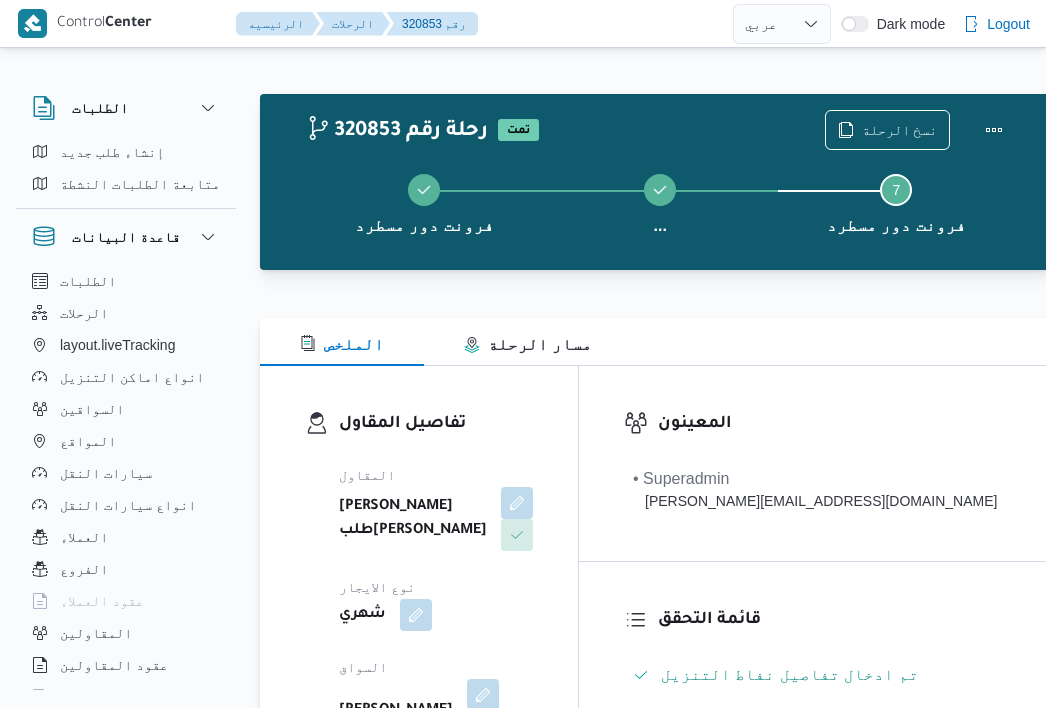 select on "ar" 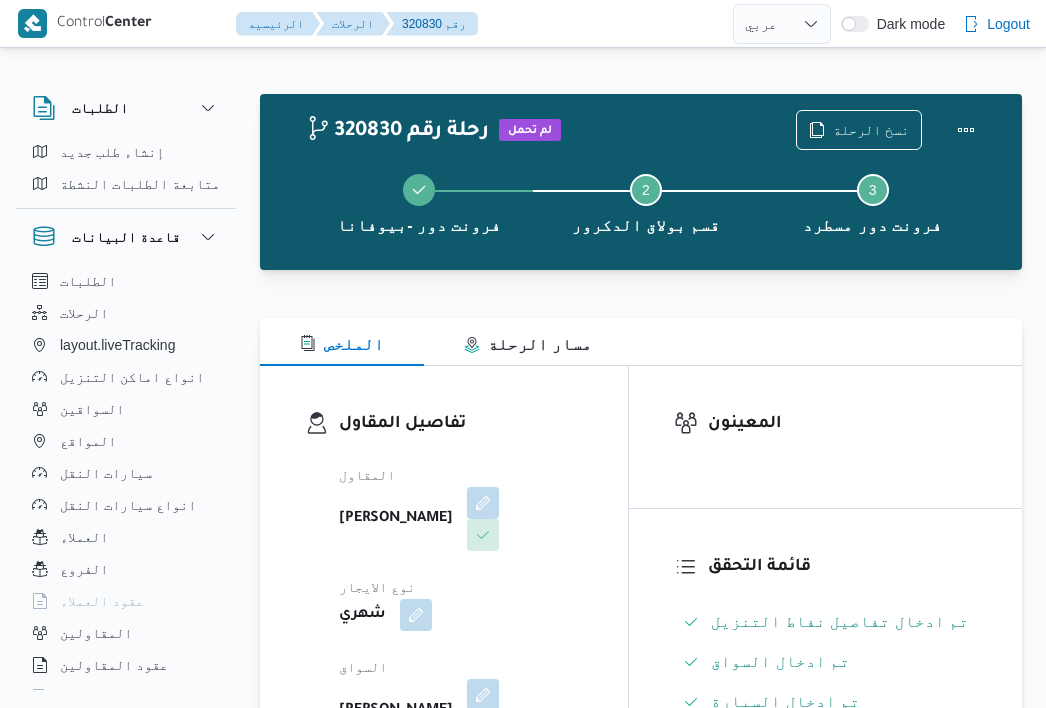 select on "ar" 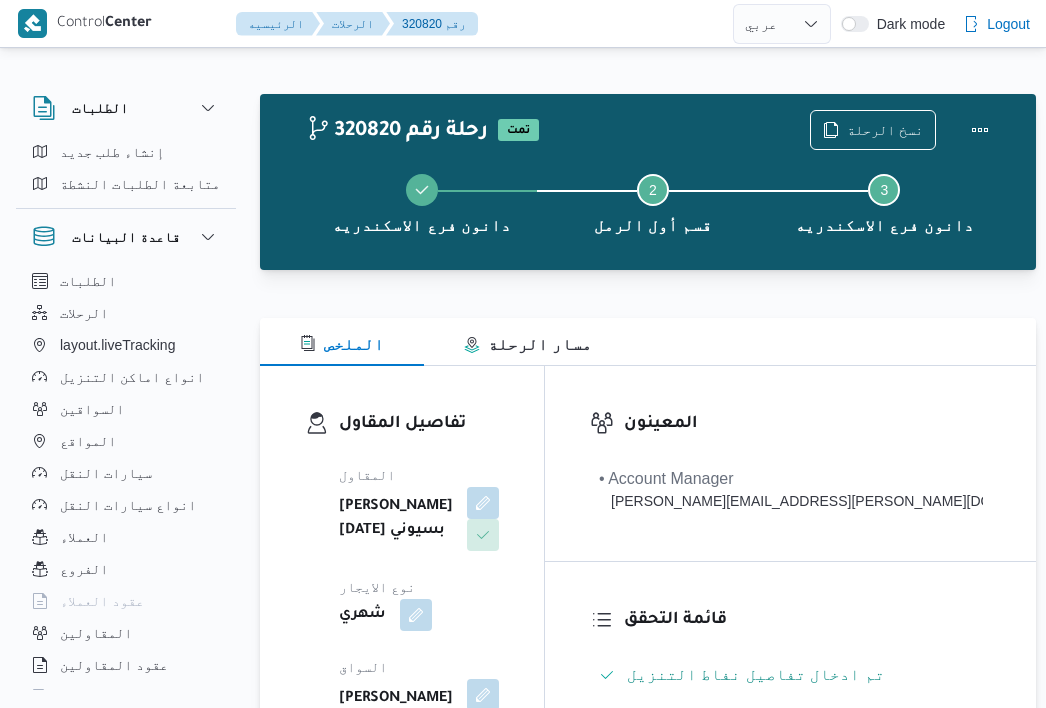 select on "ar" 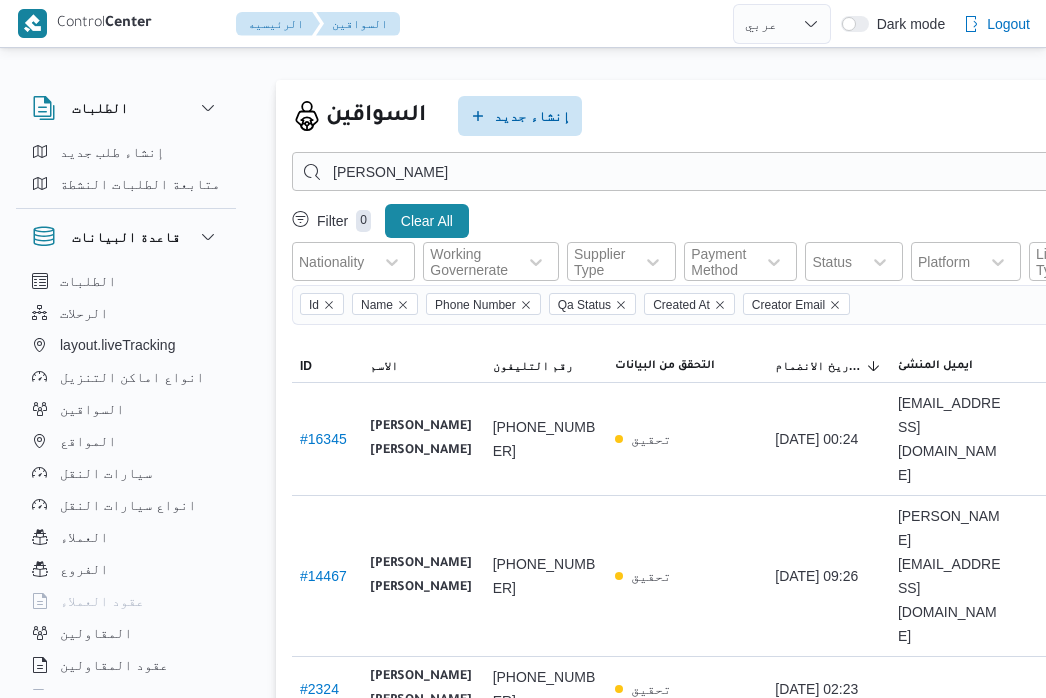 select on "ar" 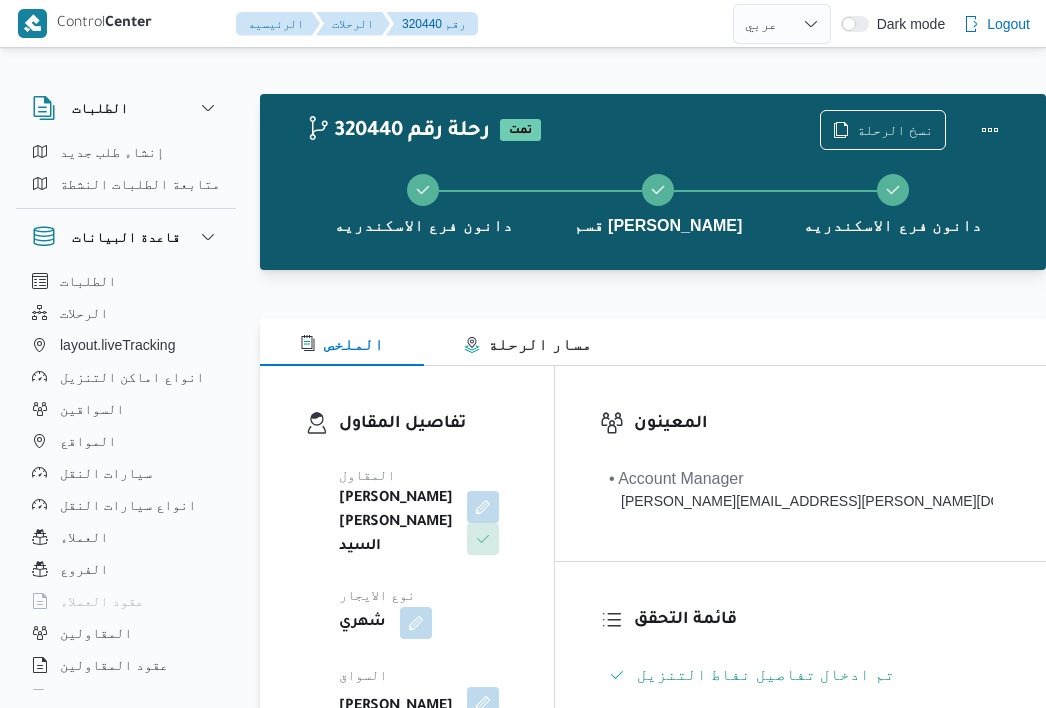 select on "ar" 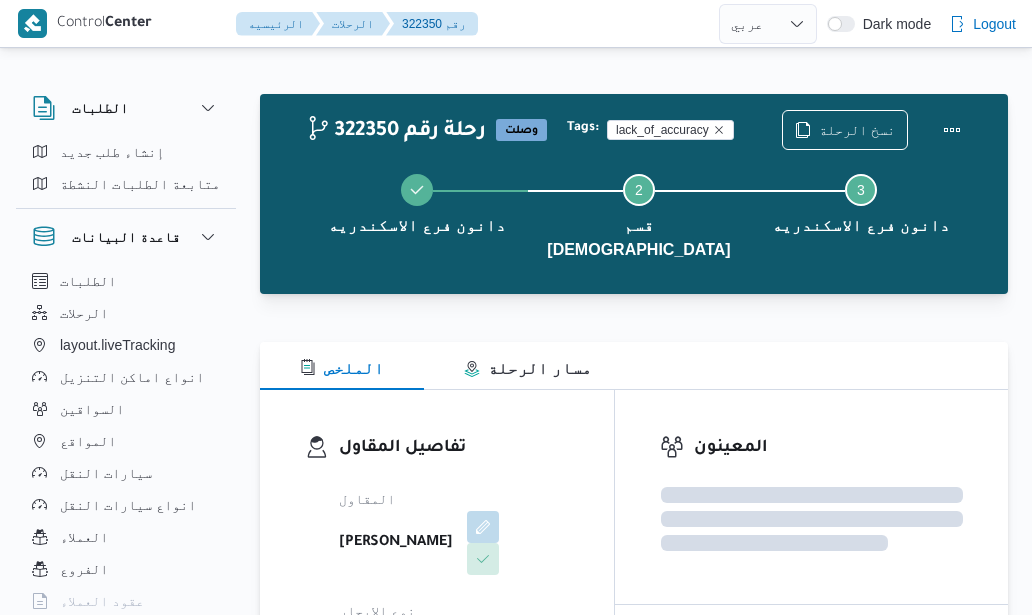 select on "ar" 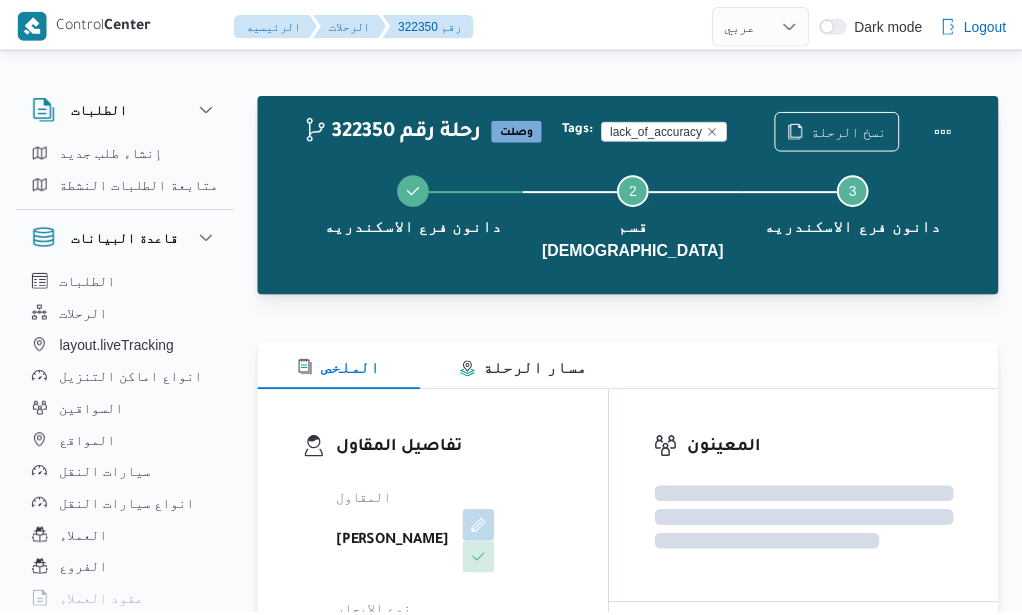 scroll, scrollTop: 0, scrollLeft: 0, axis: both 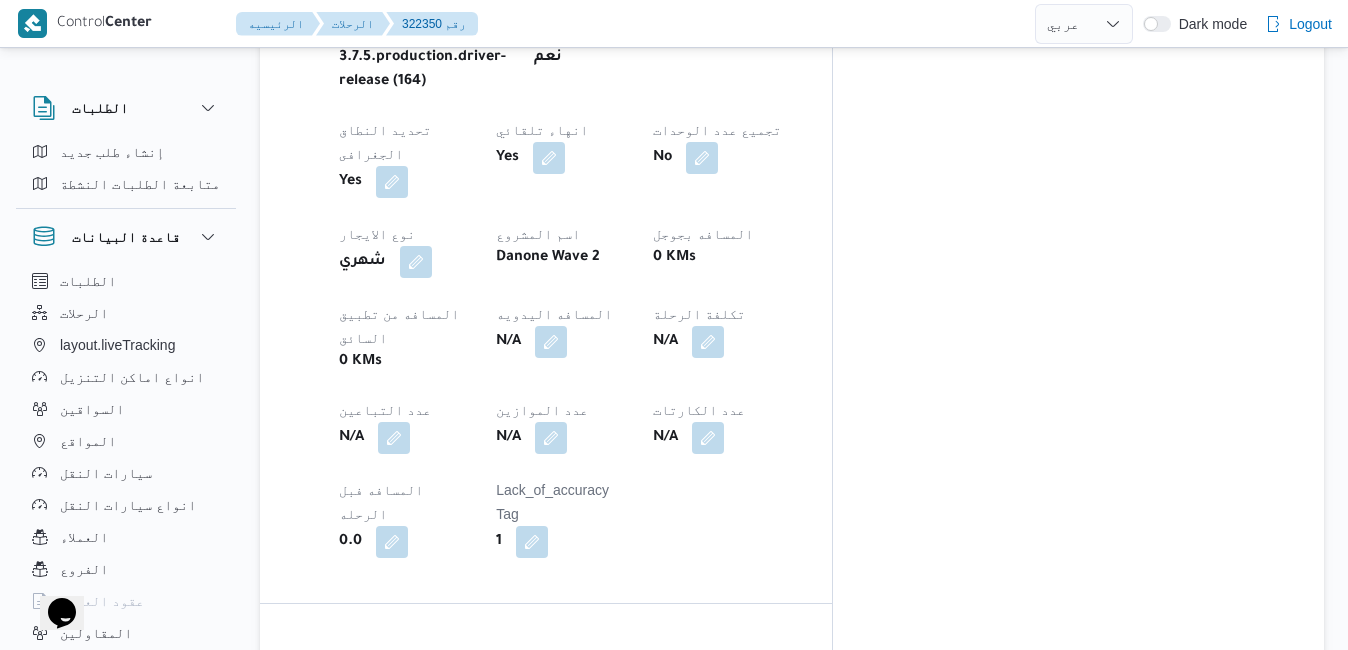click at bounding box center [453, 764] 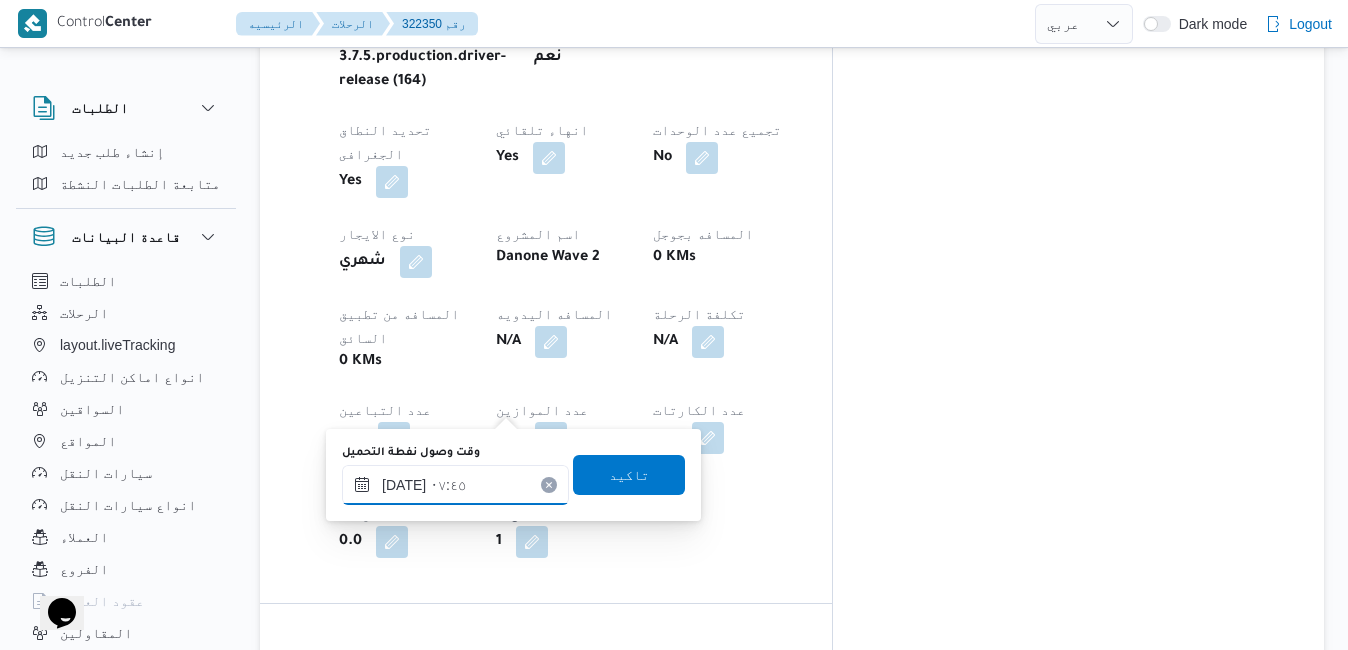 click on "[DATE] ٠٧:٤٥" at bounding box center (455, 485) 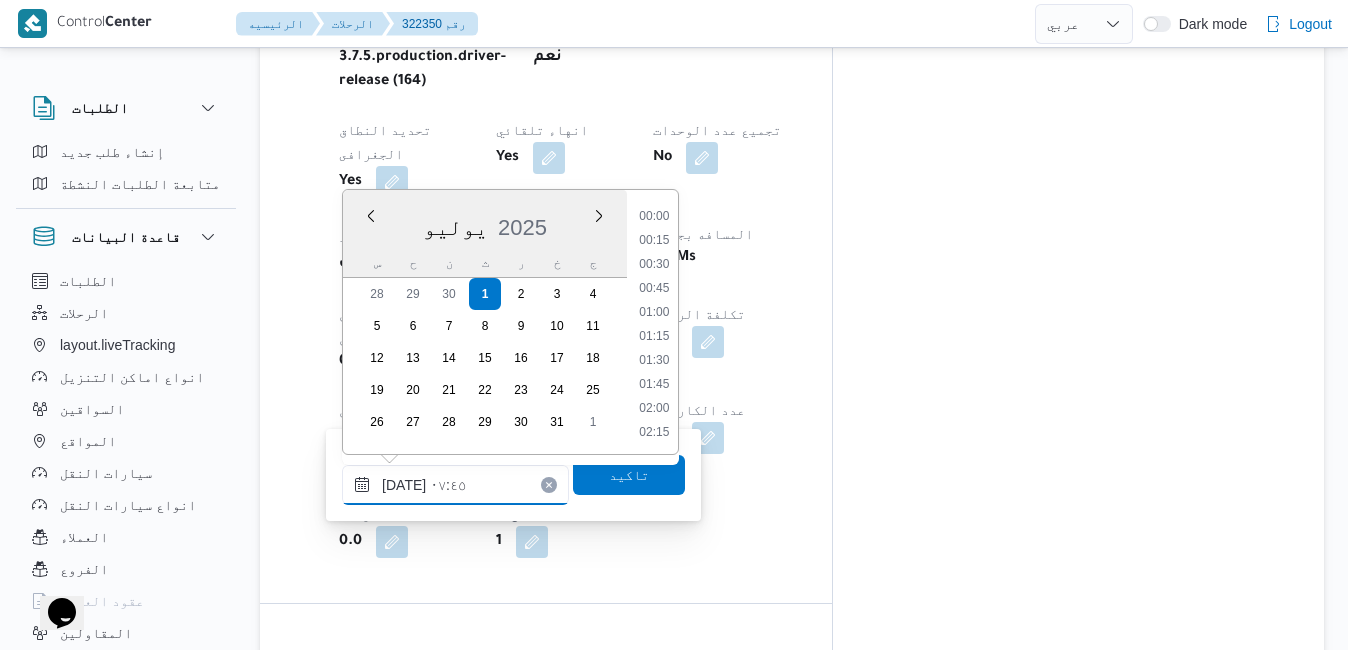 scroll, scrollTop: 622, scrollLeft: 0, axis: vertical 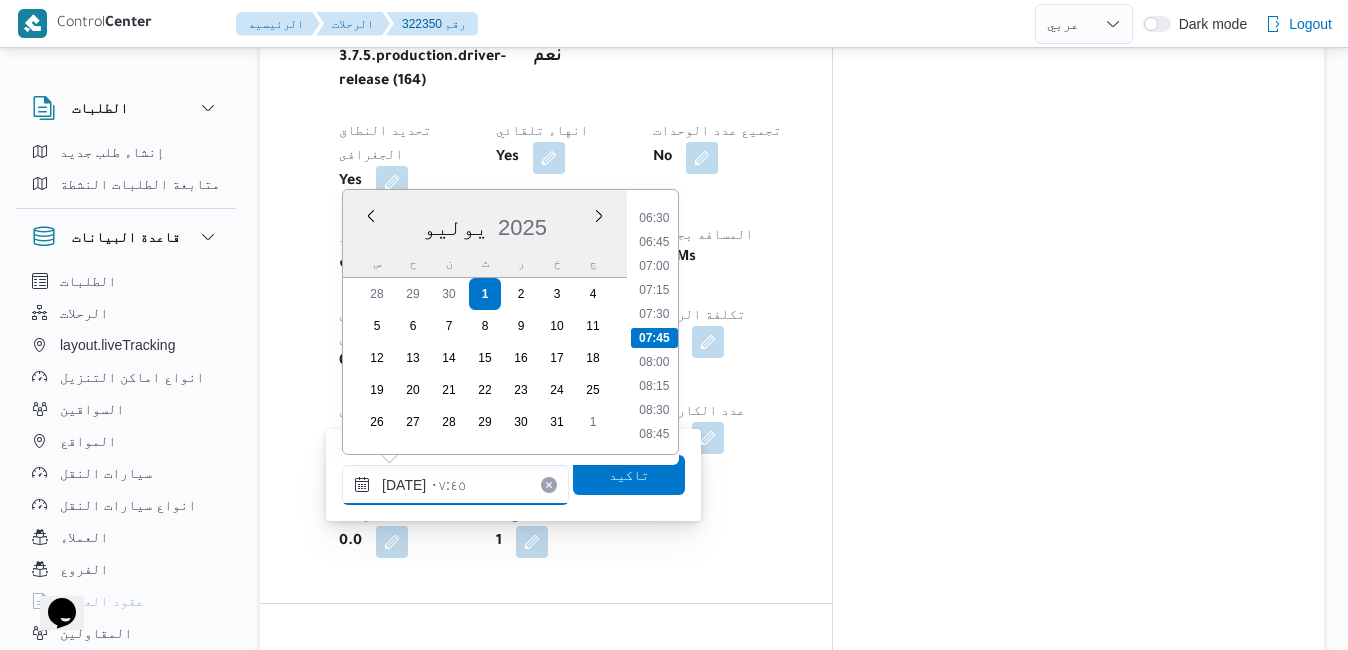click on "[DATE] ٠٧:٤٥" at bounding box center [455, 485] 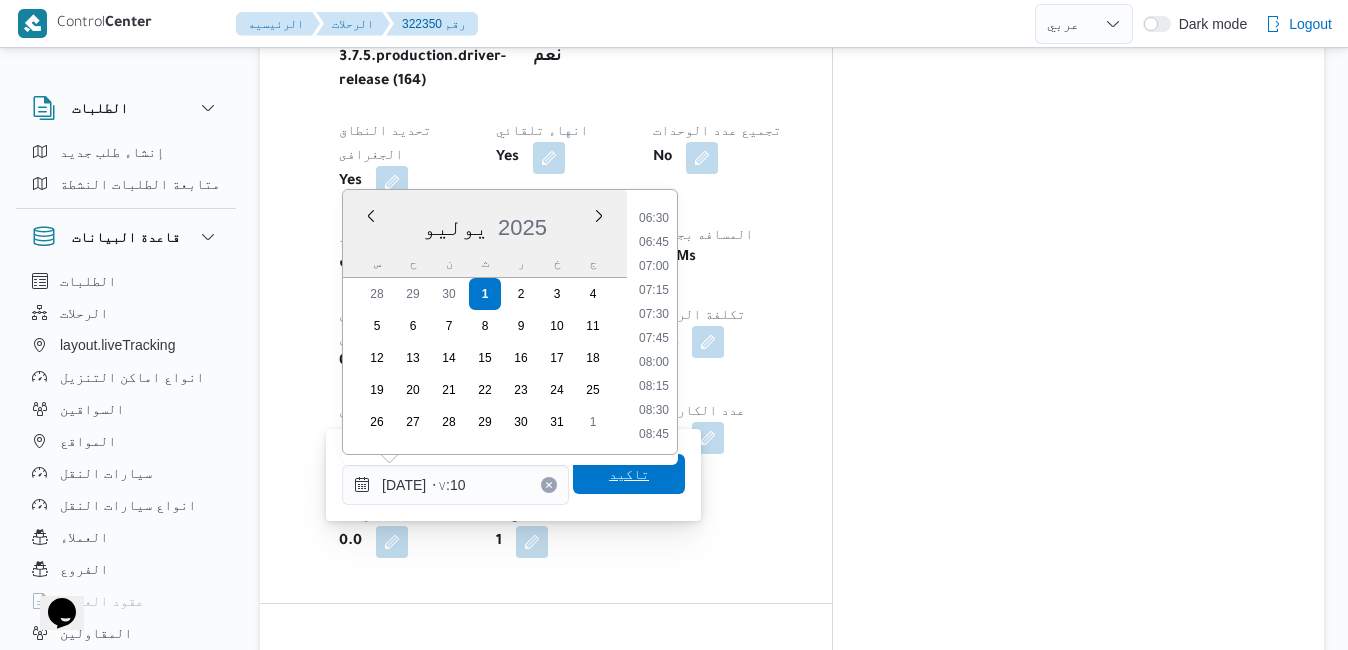 type on "[DATE] ٠٧:١٠" 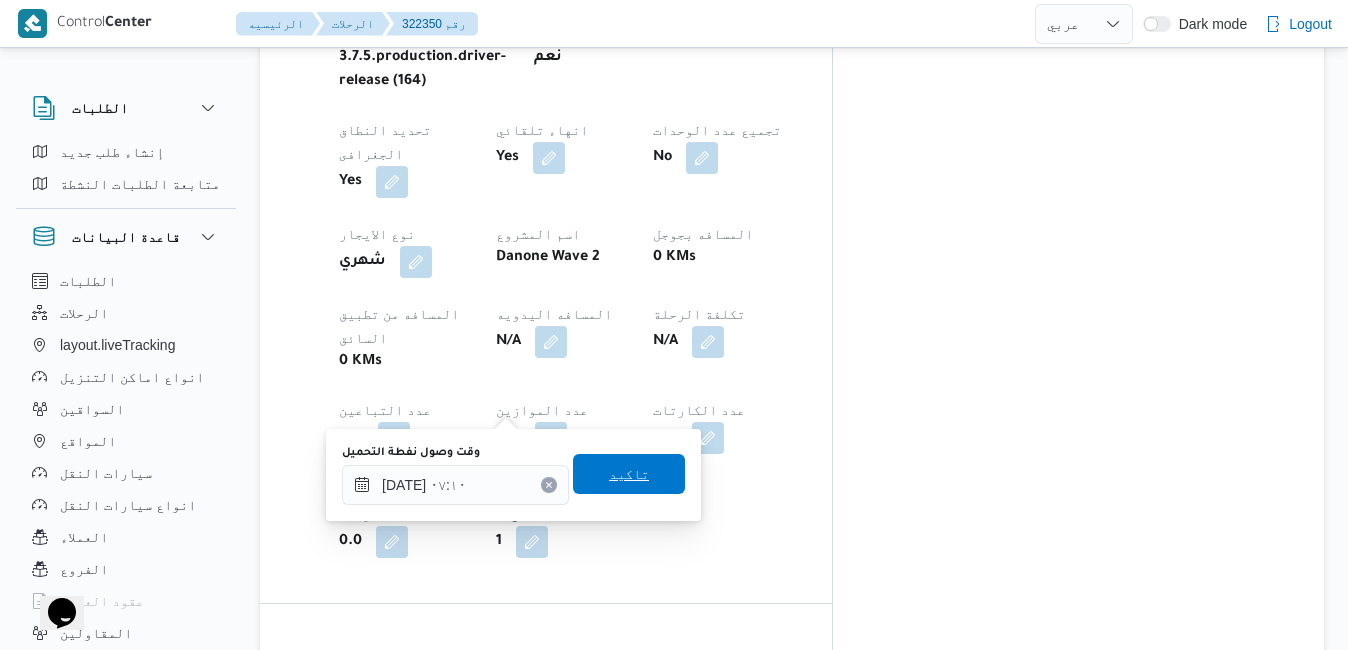 click on "تاكيد" at bounding box center (629, 474) 